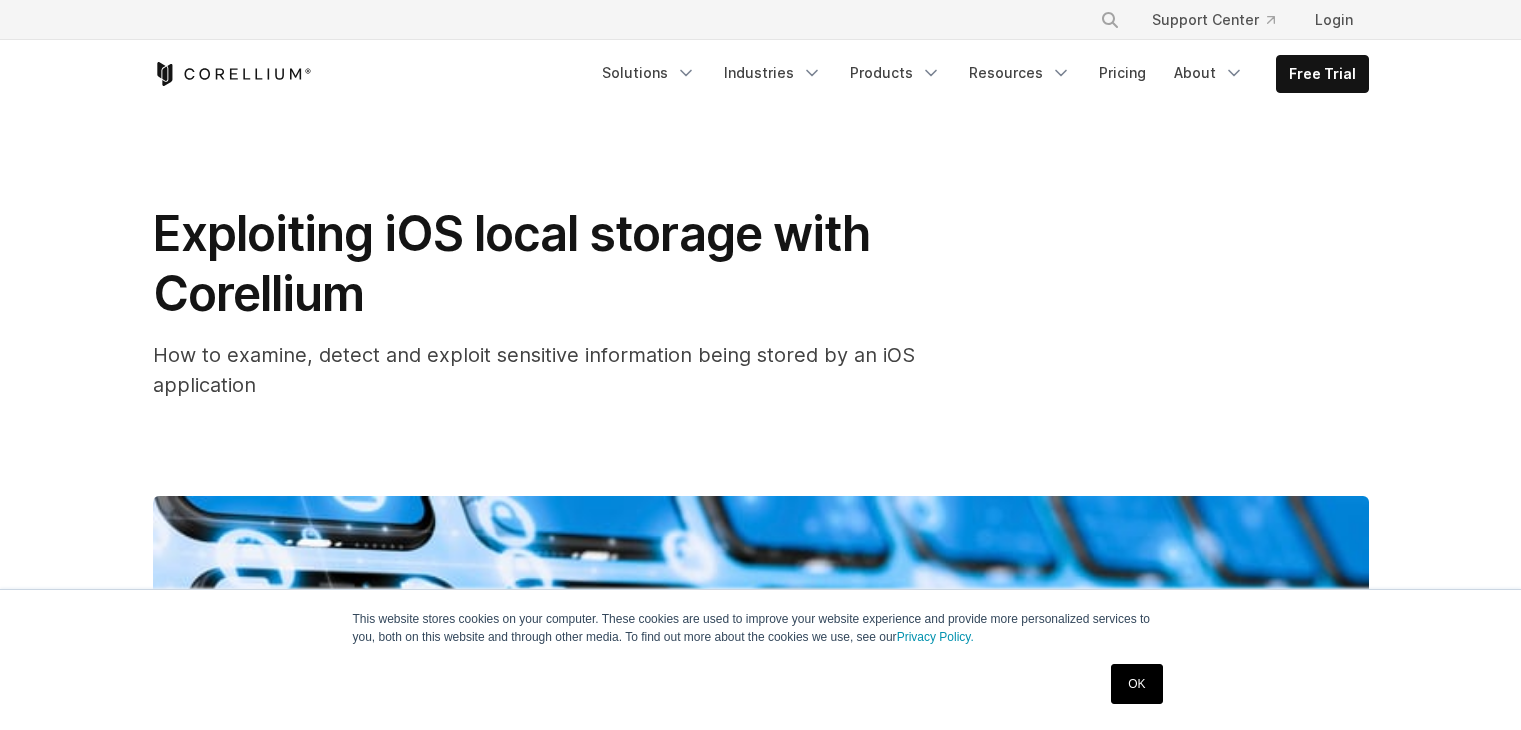 scroll, scrollTop: 2604, scrollLeft: 0, axis: vertical 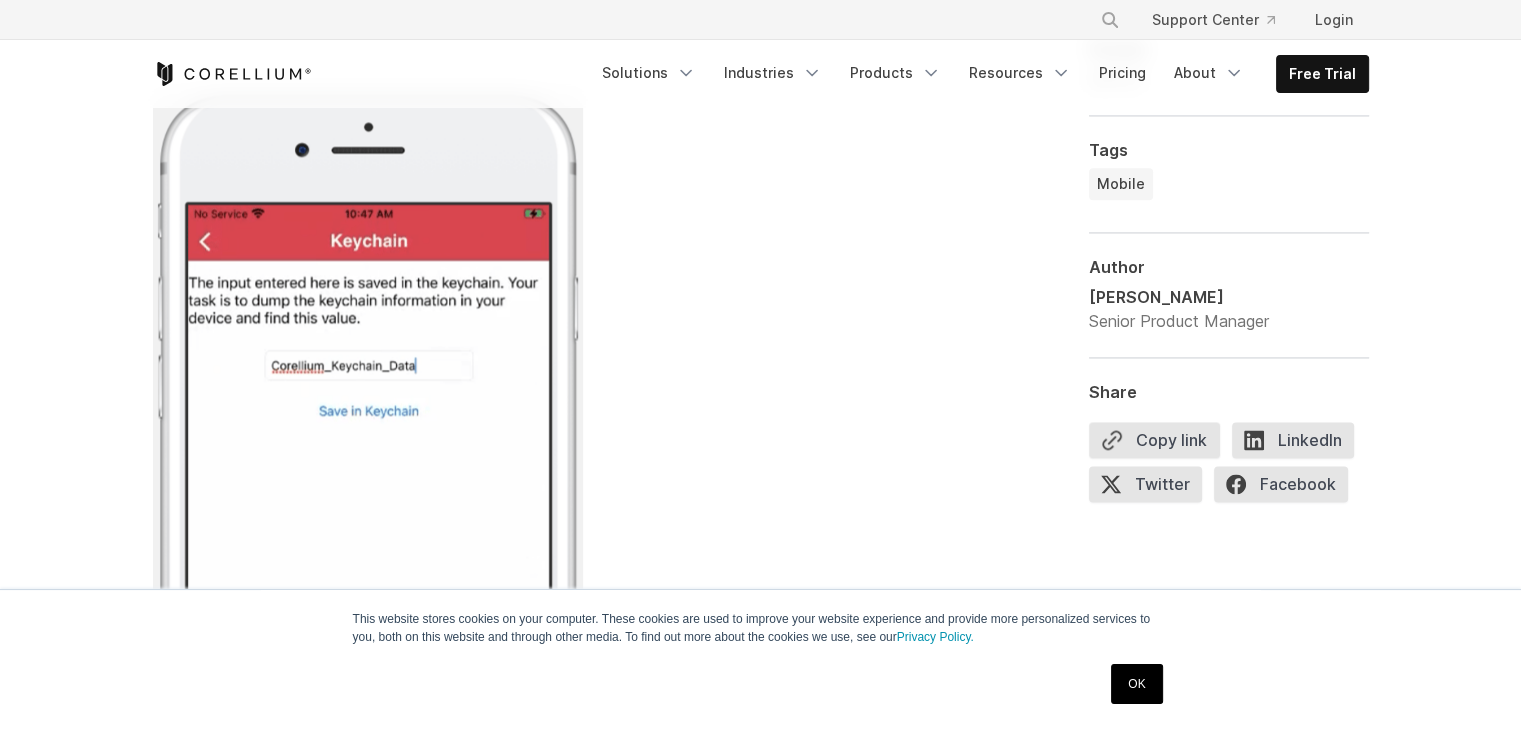 click on "OK" at bounding box center (1136, 684) 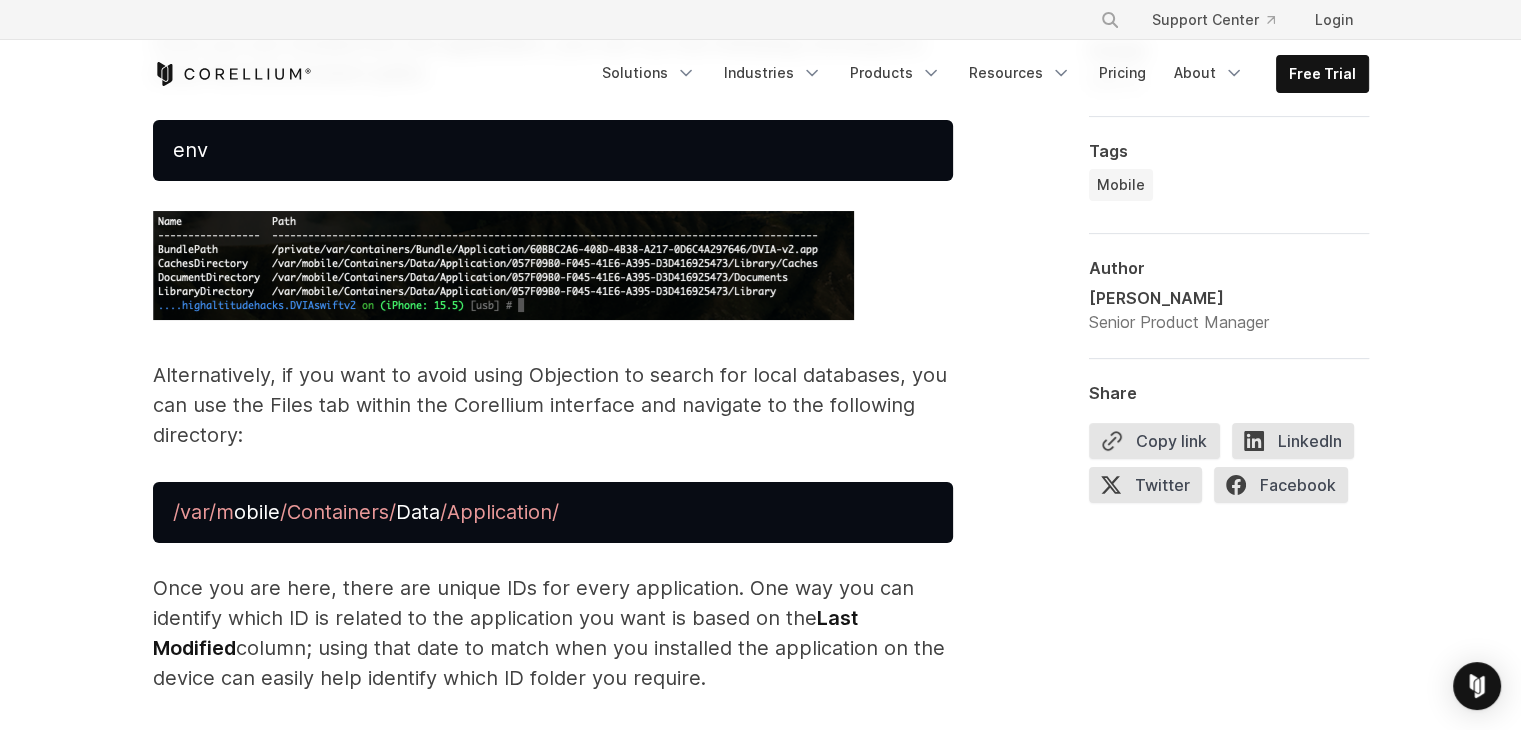 scroll, scrollTop: 7750, scrollLeft: 0, axis: vertical 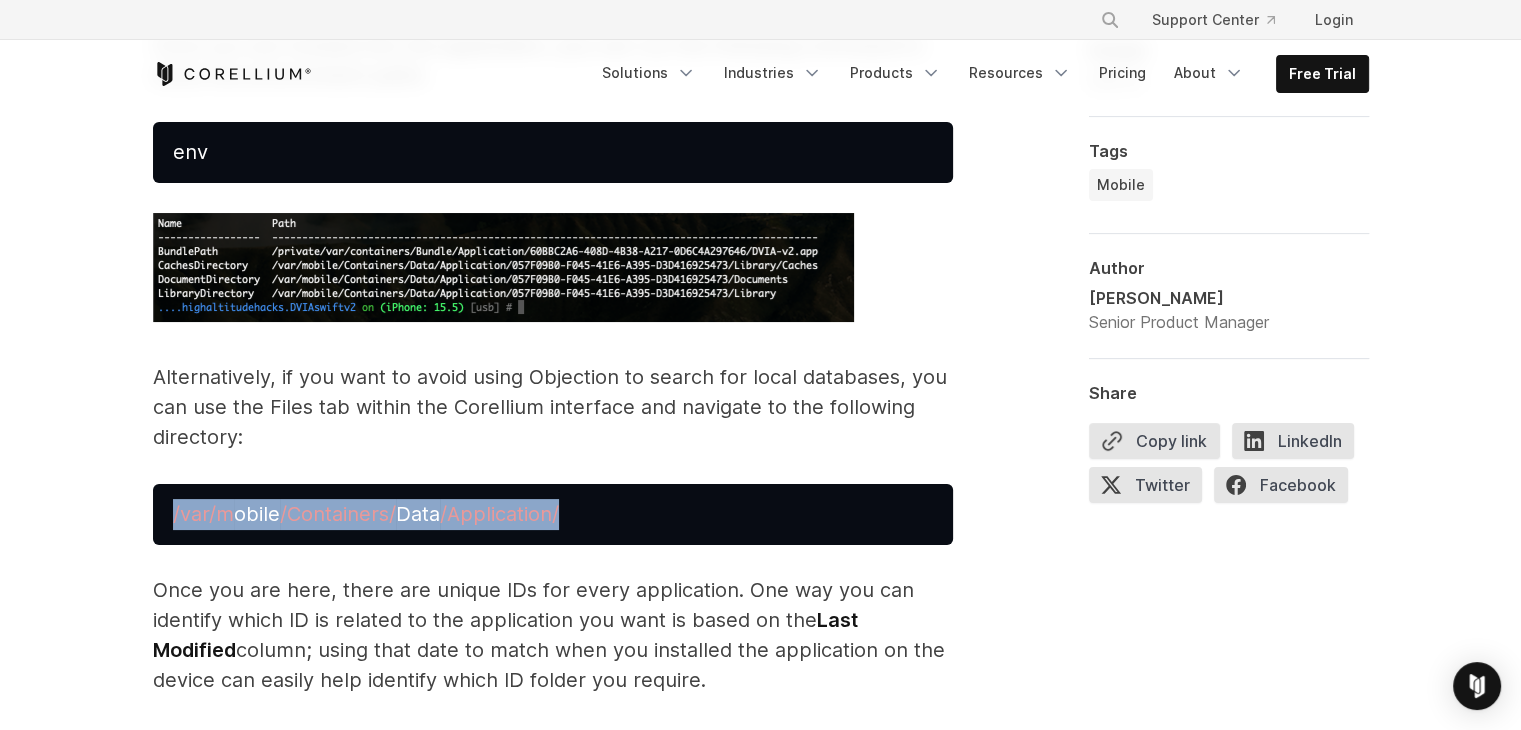 drag, startPoint x: 631, startPoint y: 548, endPoint x: 172, endPoint y: 541, distance: 459.05338 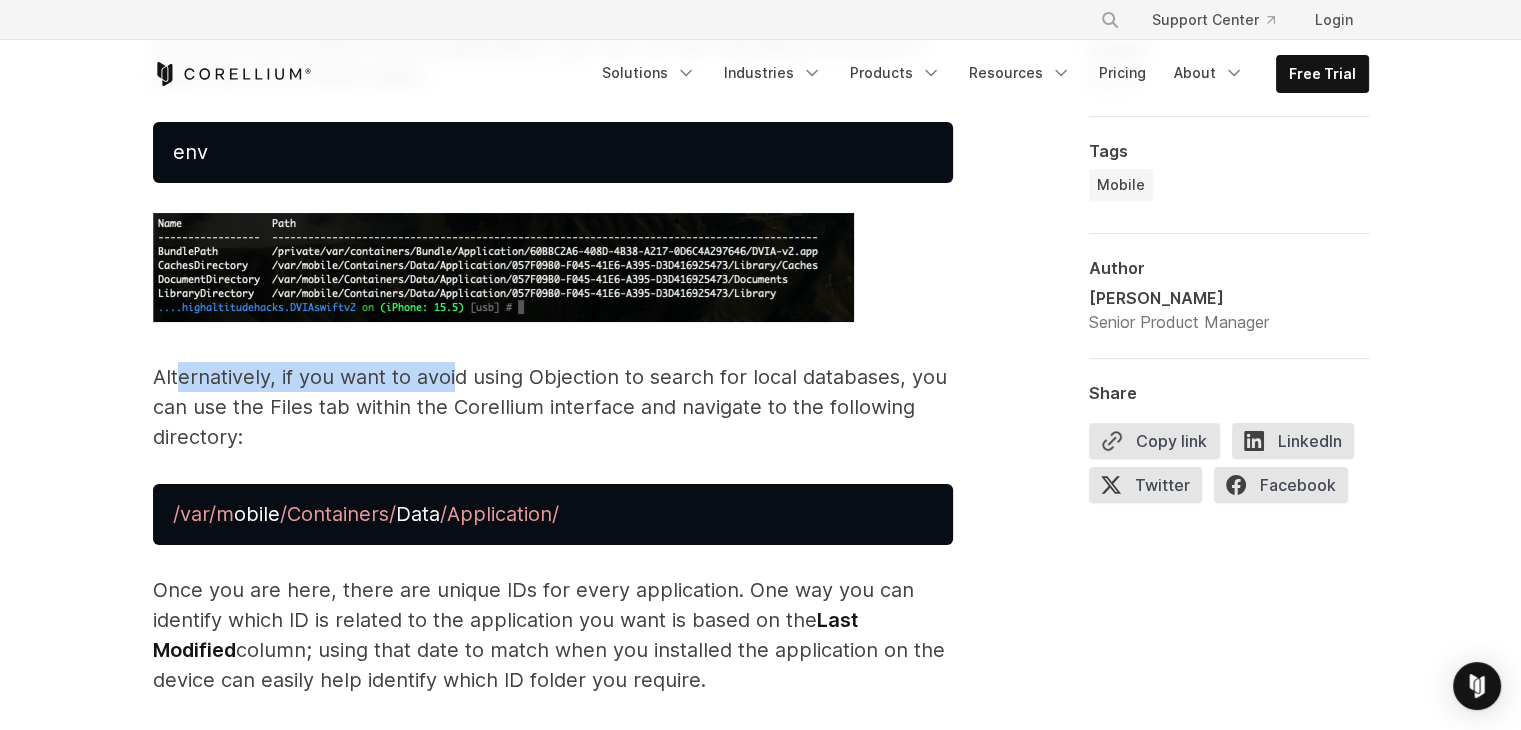 drag, startPoint x: 182, startPoint y: 406, endPoint x: 456, endPoint y: 419, distance: 274.30823 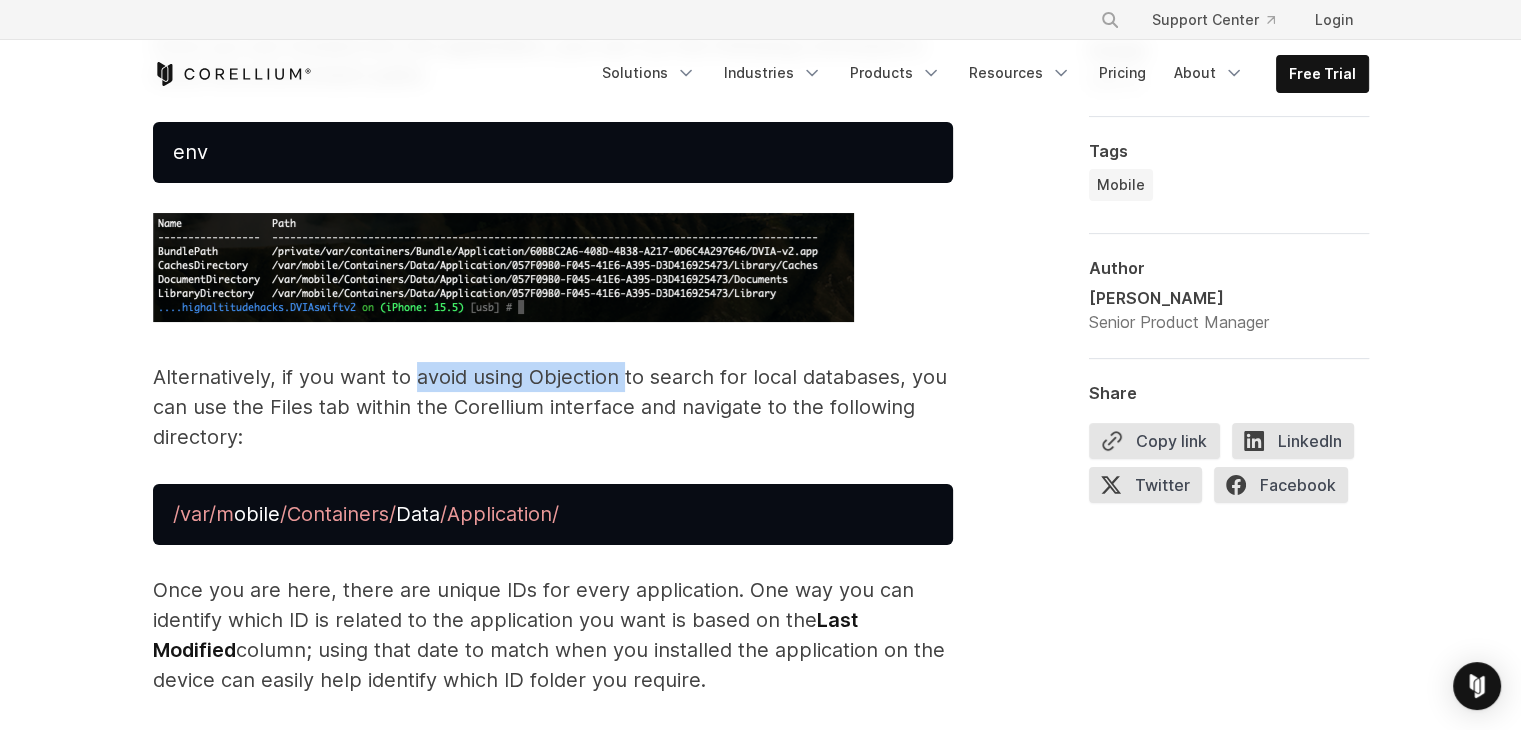 drag, startPoint x: 456, startPoint y: 419, endPoint x: 620, endPoint y: 400, distance: 165.09694 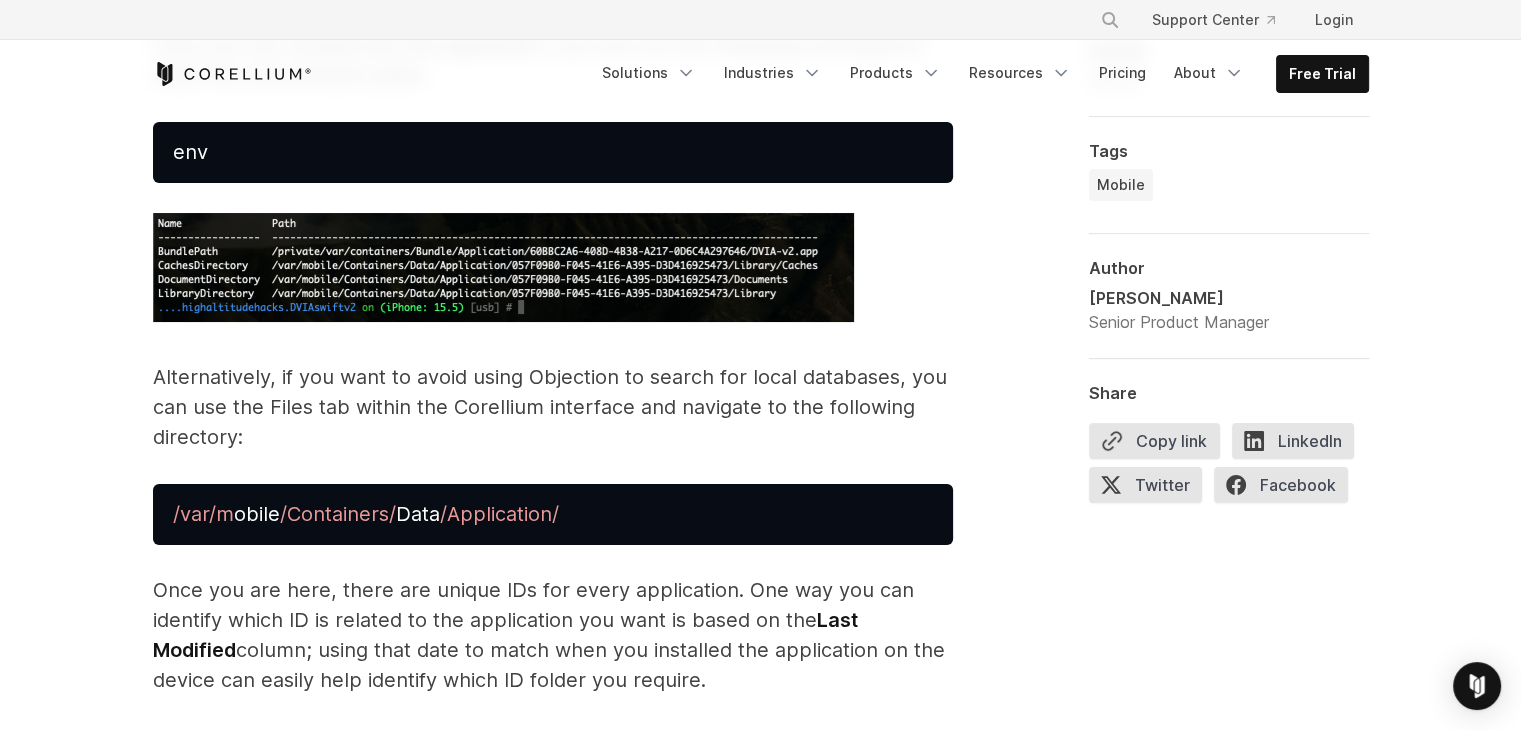 click on "Alternatively, if you want to avoid using Objection to search for local databases, you can use the Files tab within the Corellium interface and navigate to the following directory:" at bounding box center (553, 407) 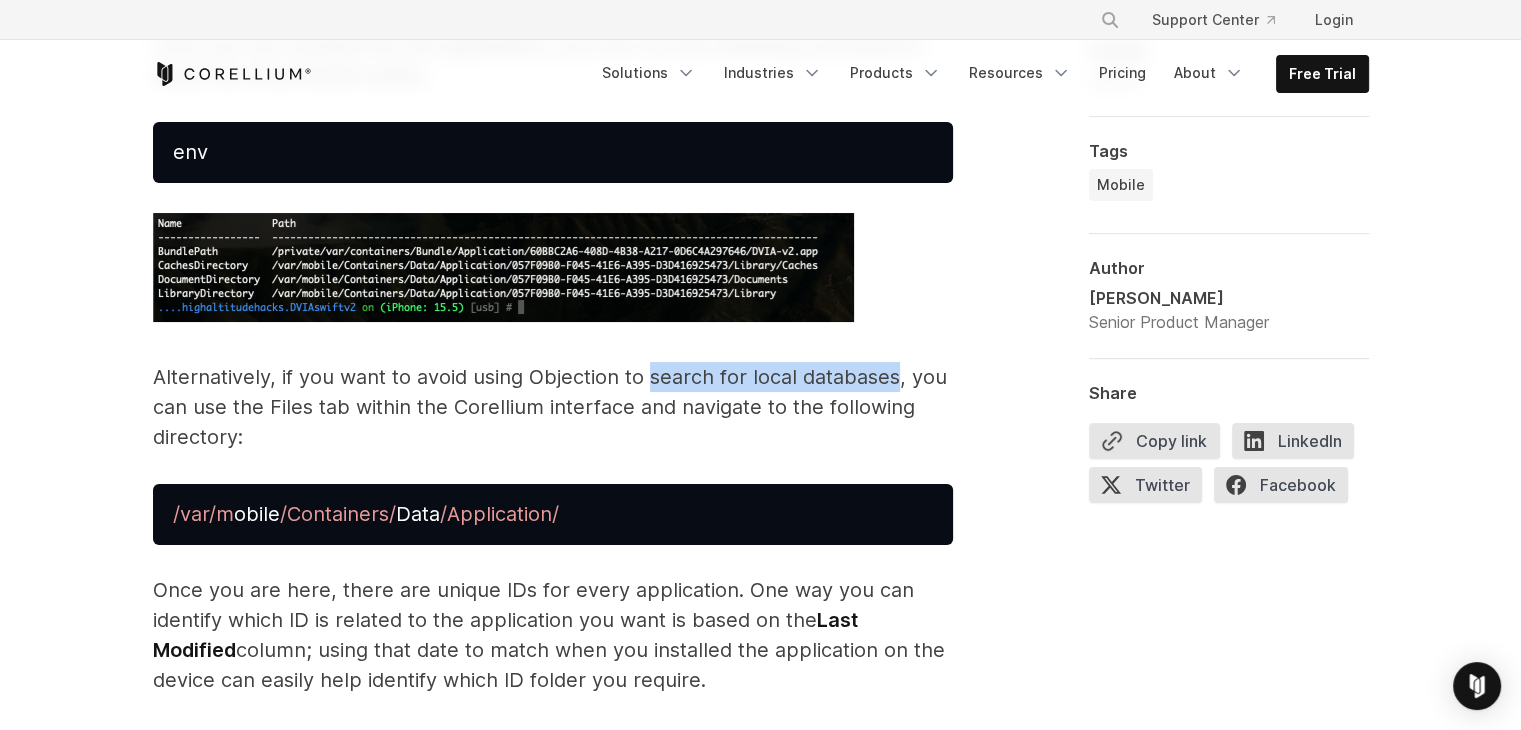 drag, startPoint x: 704, startPoint y: 395, endPoint x: 836, endPoint y: 376, distance: 133.36041 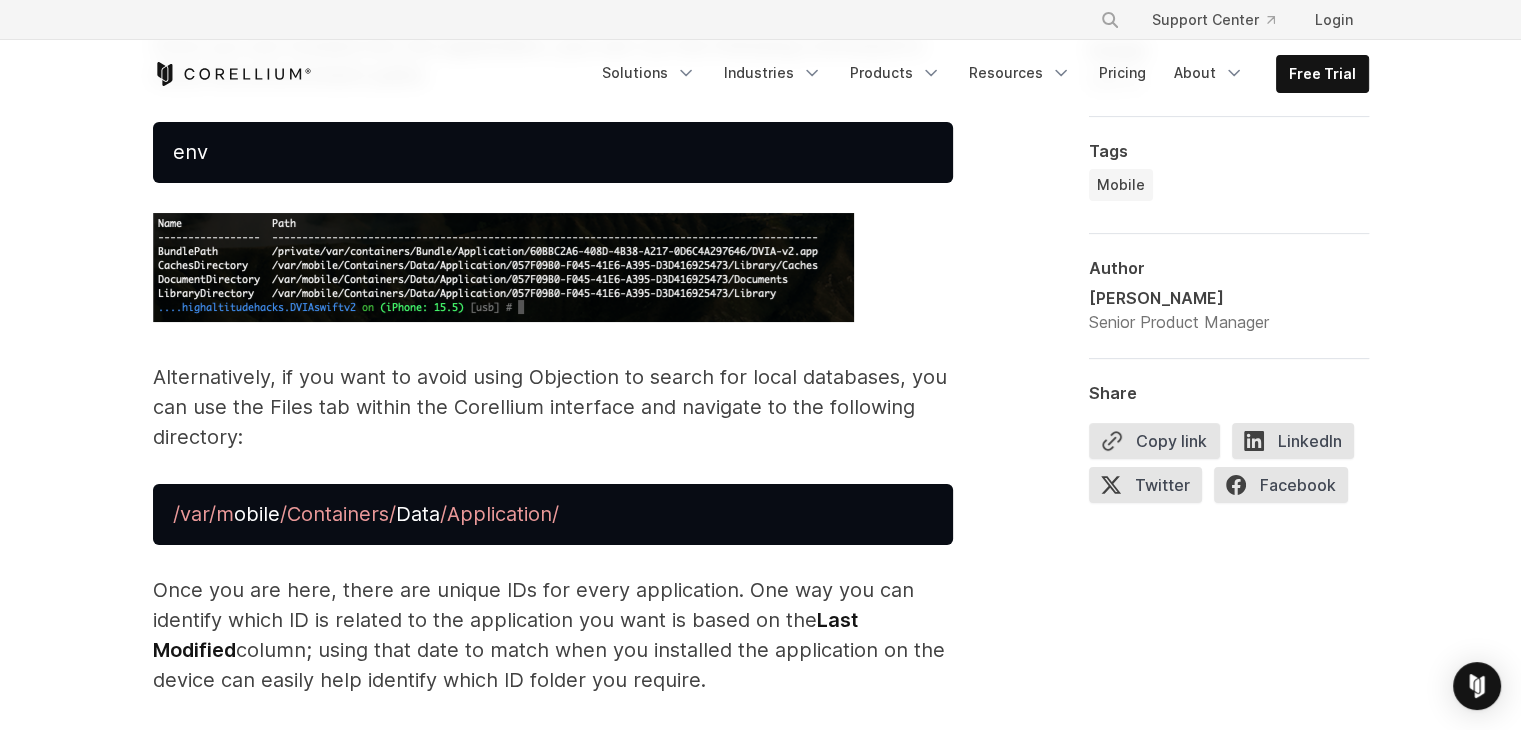 click on "Alternatively, if you want to avoid using Objection to search for local databases, you can use the Files tab within the Corellium interface and navigate to the following directory:" at bounding box center (553, 407) 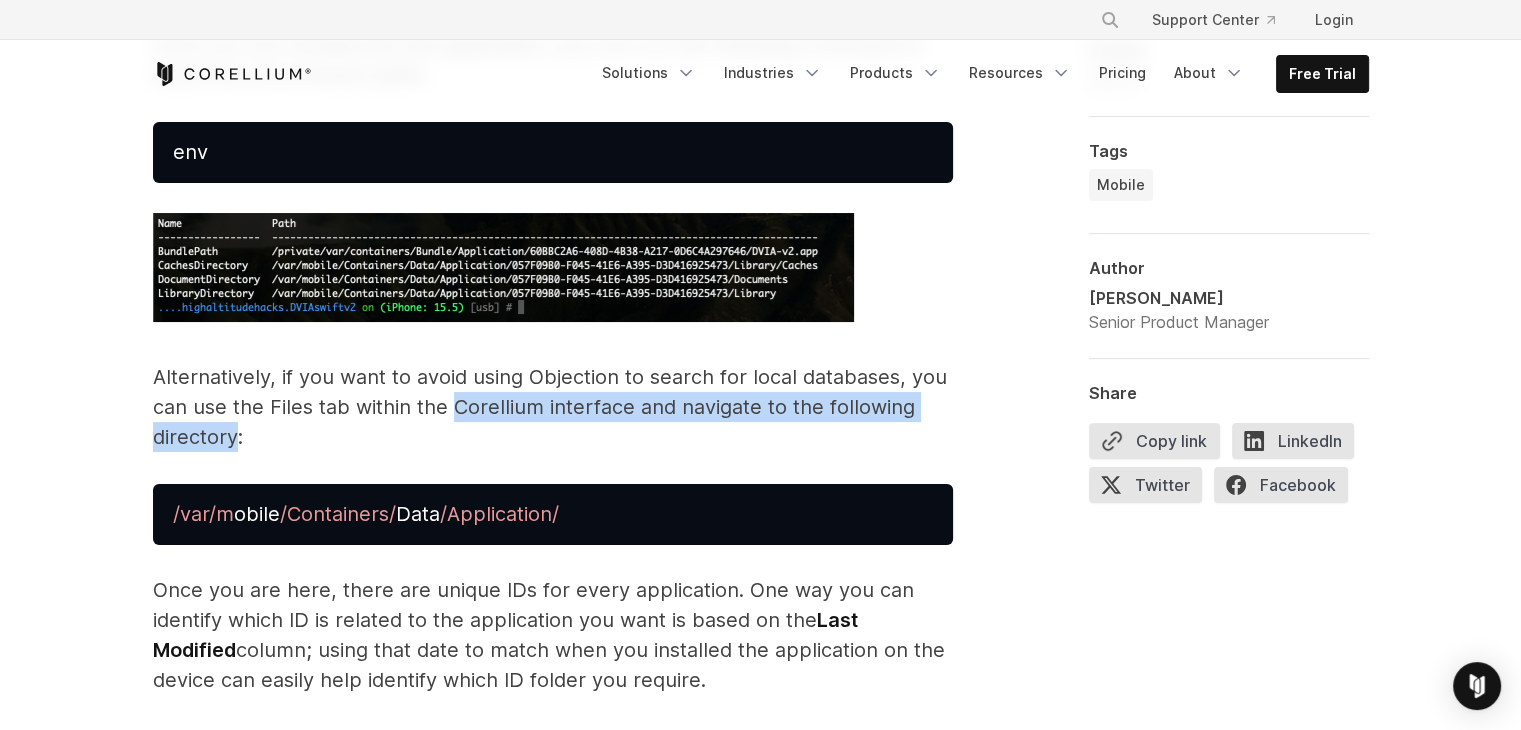 drag, startPoint x: 162, startPoint y: 469, endPoint x: 472, endPoint y: 441, distance: 311.26193 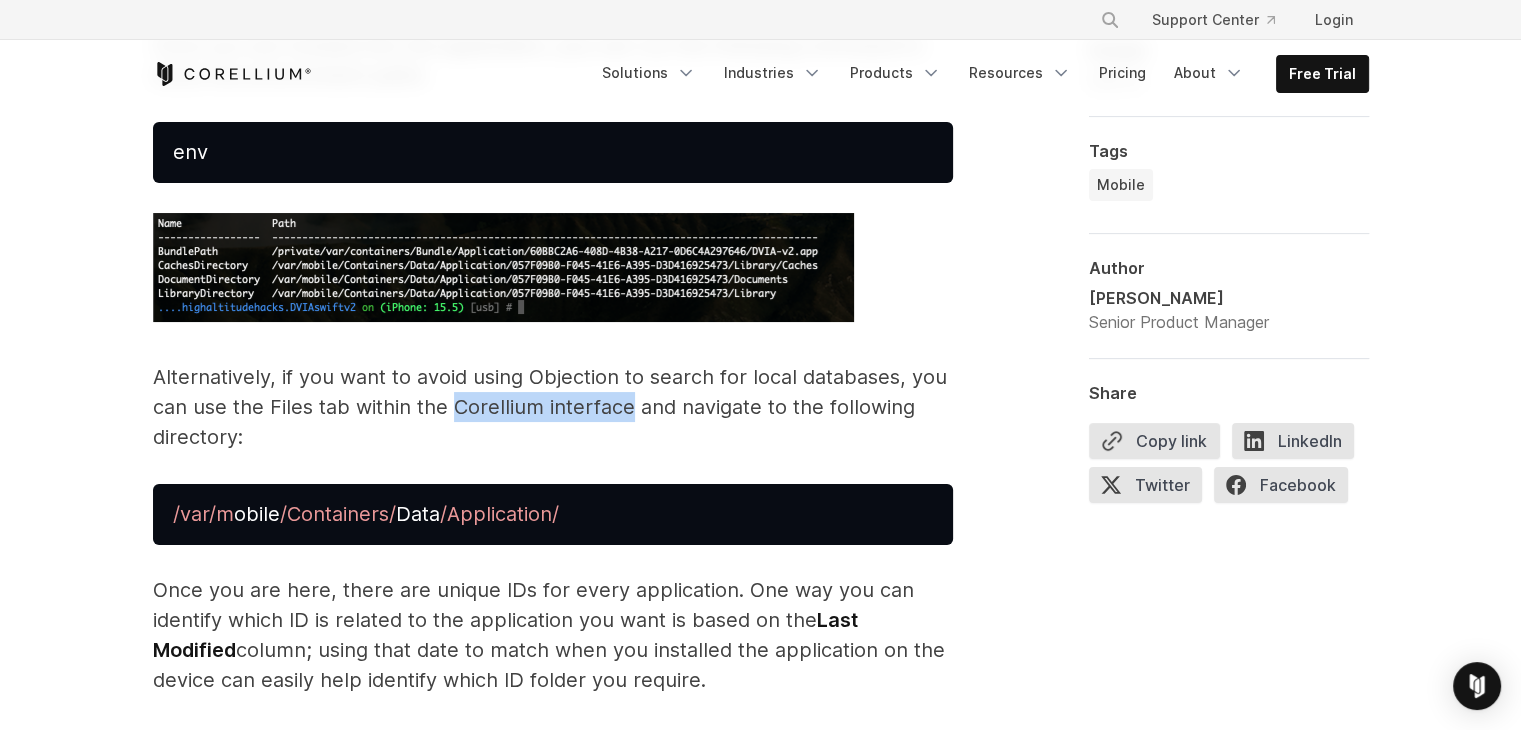 drag, startPoint x: 472, startPoint y: 441, endPoint x: 606, endPoint y: 441, distance: 134 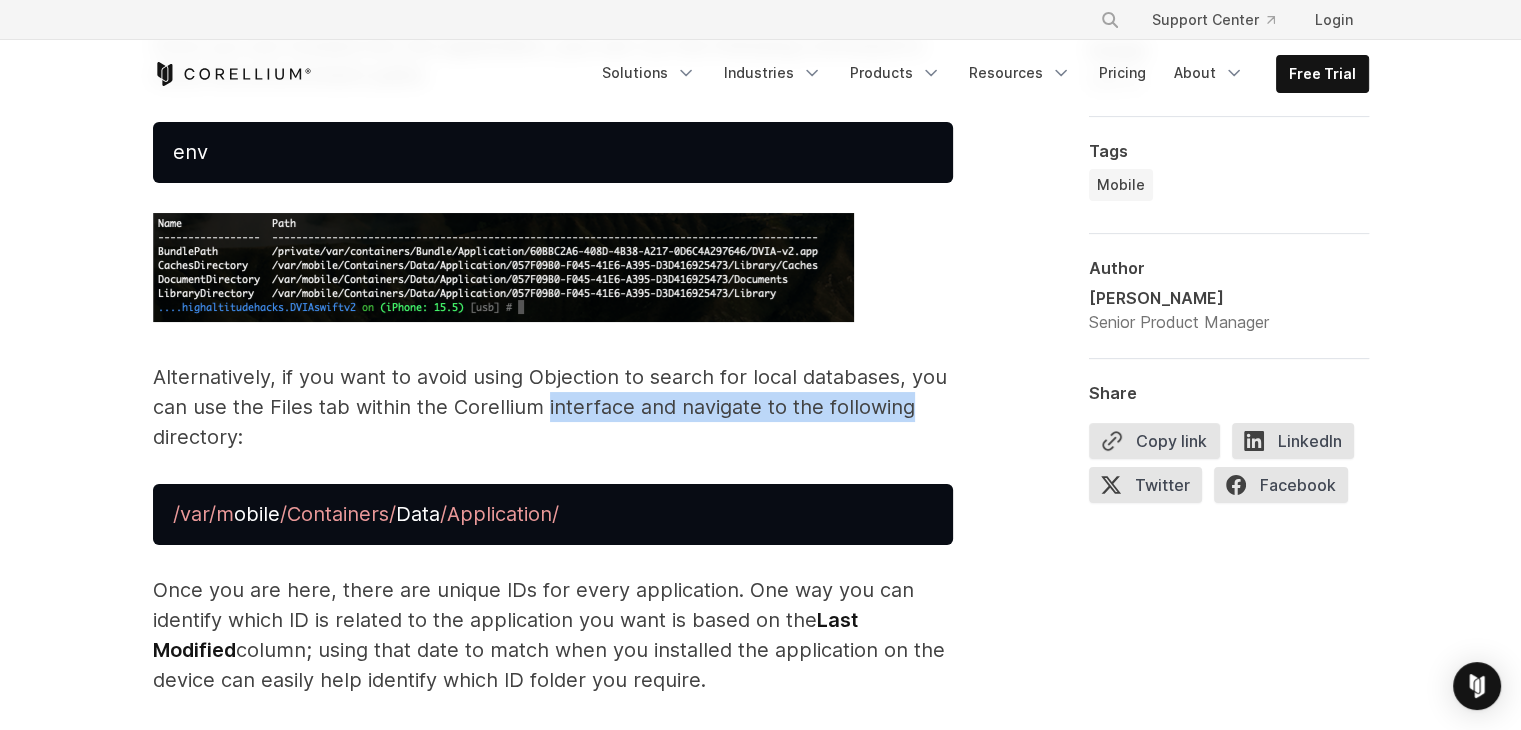 drag, startPoint x: 606, startPoint y: 441, endPoint x: 876, endPoint y: 429, distance: 270.26654 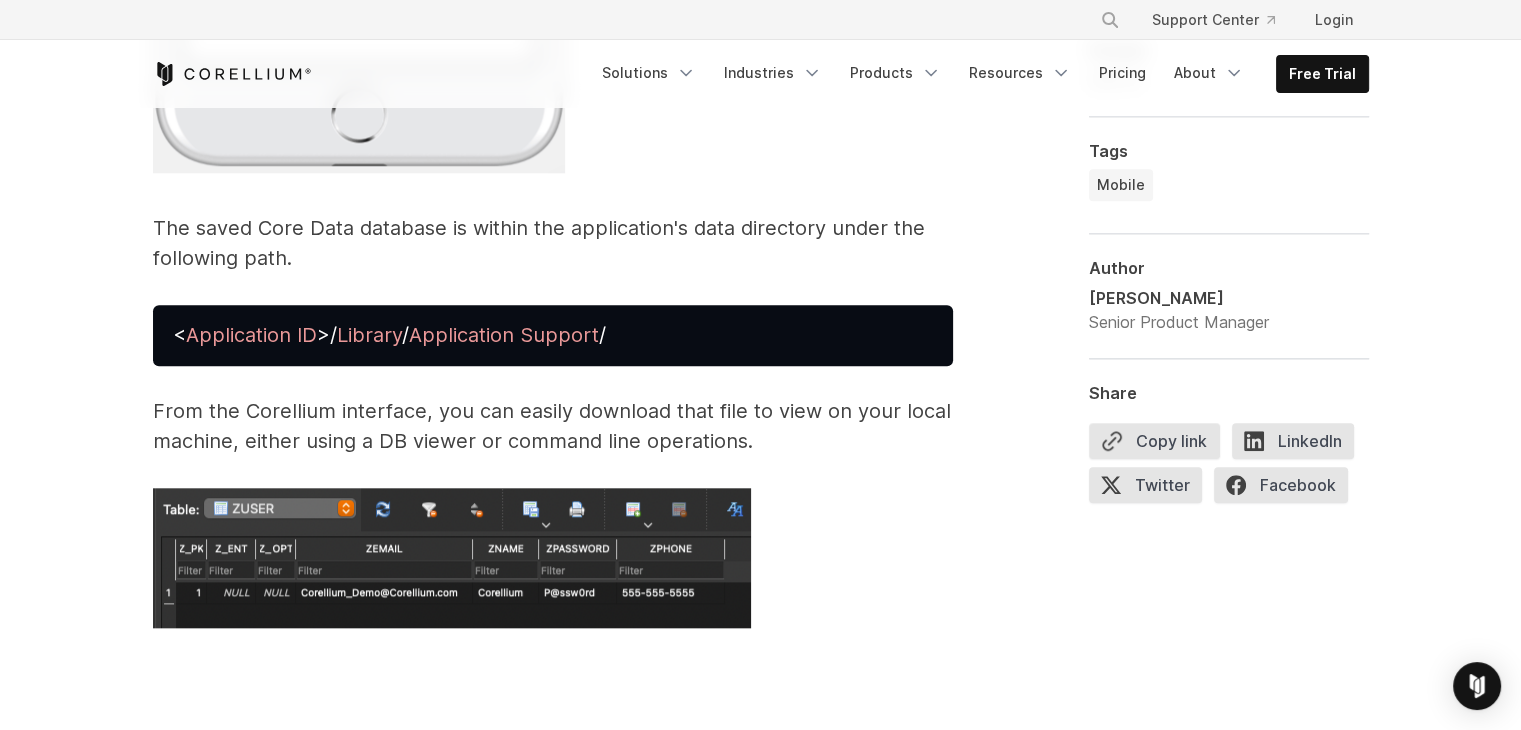 scroll, scrollTop: 9458, scrollLeft: 0, axis: vertical 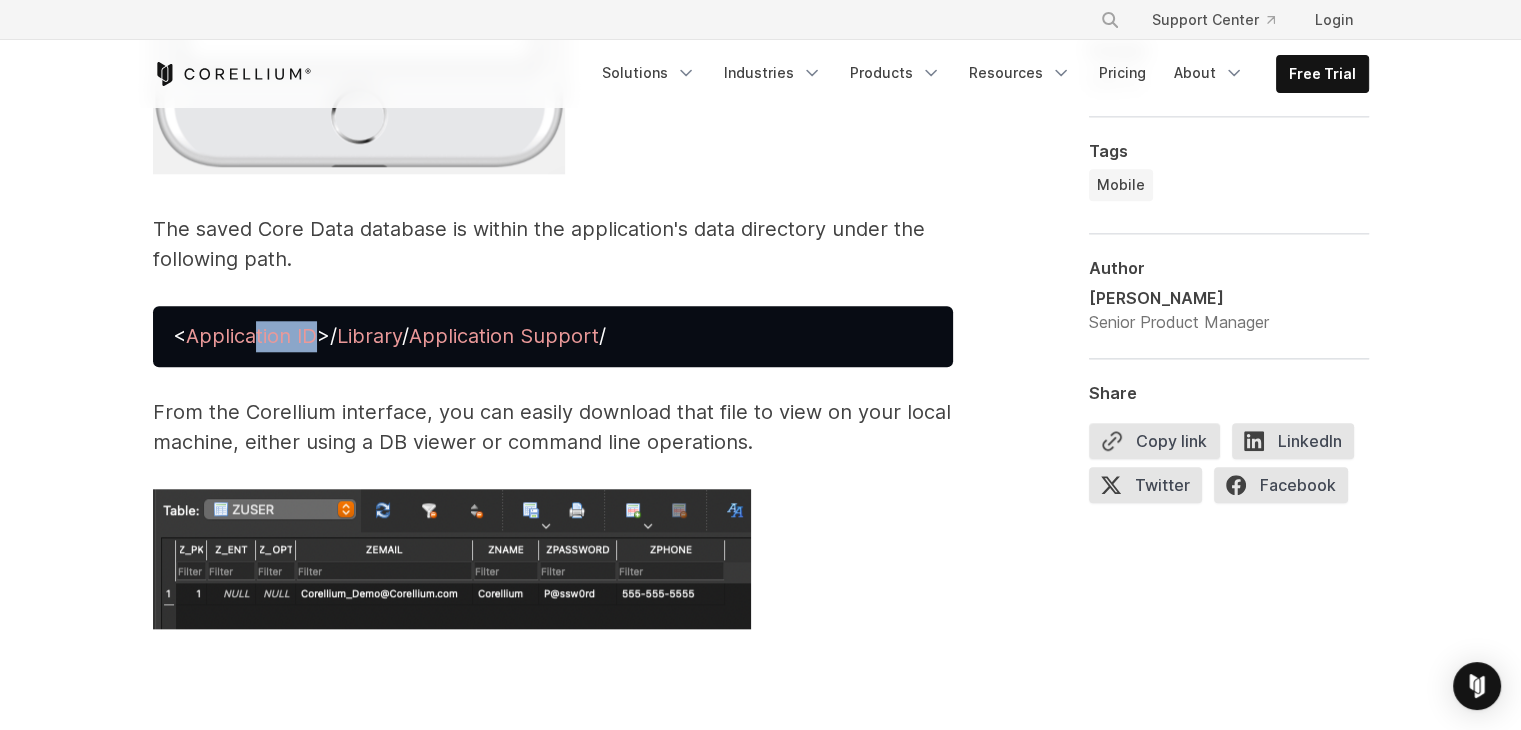 drag, startPoint x: 321, startPoint y: 376, endPoint x: 256, endPoint y: 377, distance: 65.00769 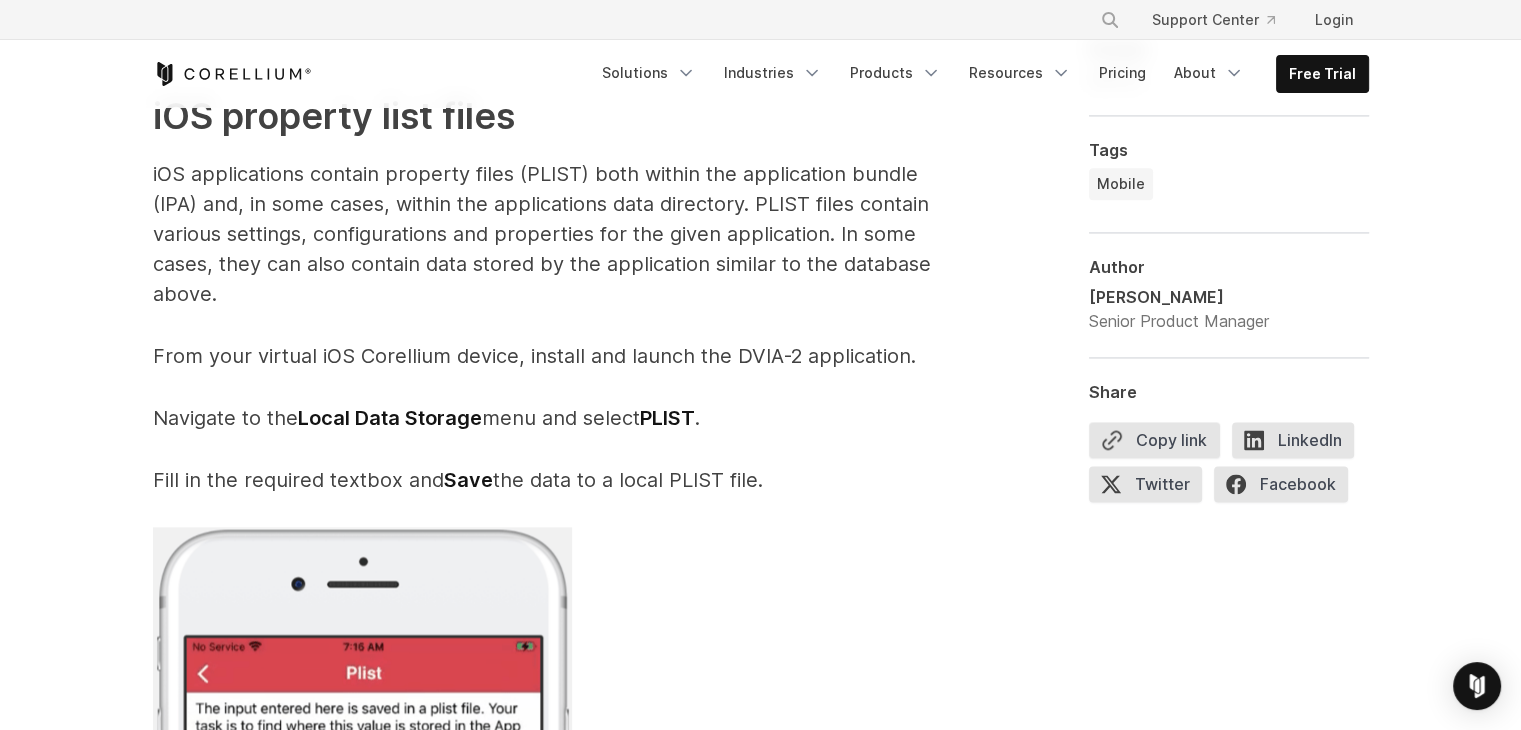 scroll, scrollTop: 10100, scrollLeft: 0, axis: vertical 